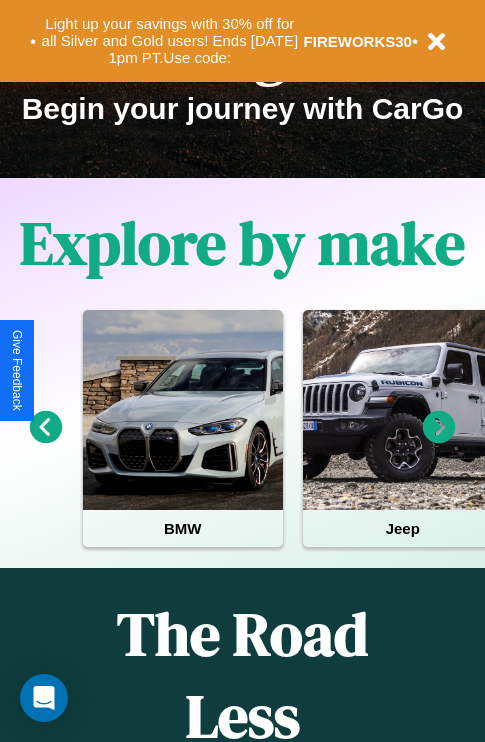 scroll, scrollTop: 308, scrollLeft: 0, axis: vertical 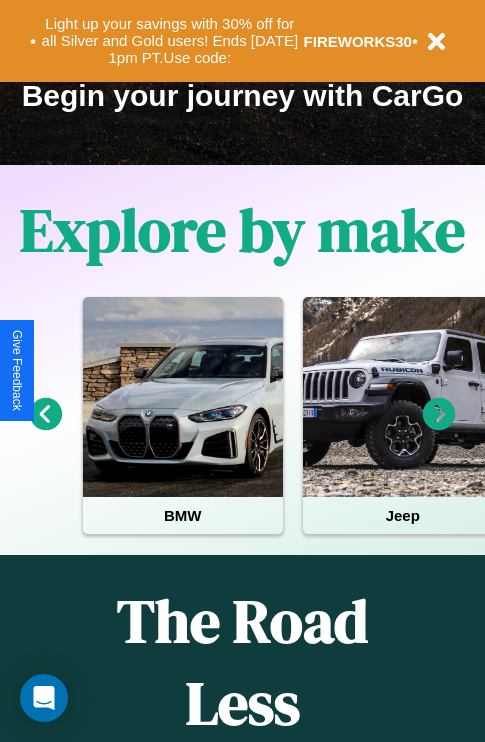 click 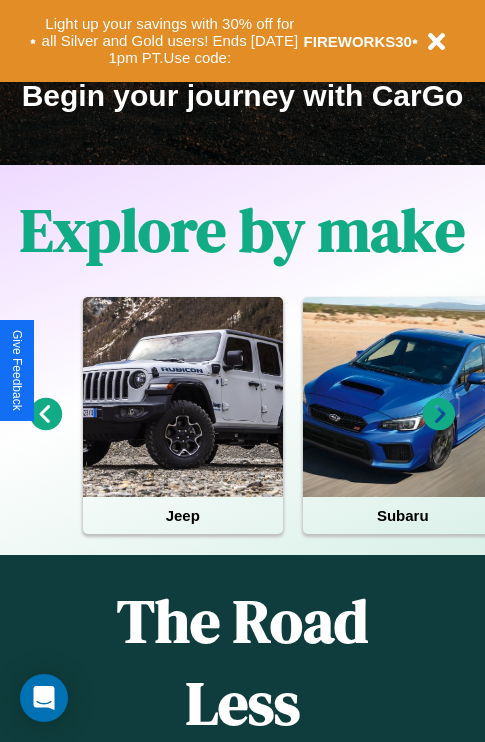 click 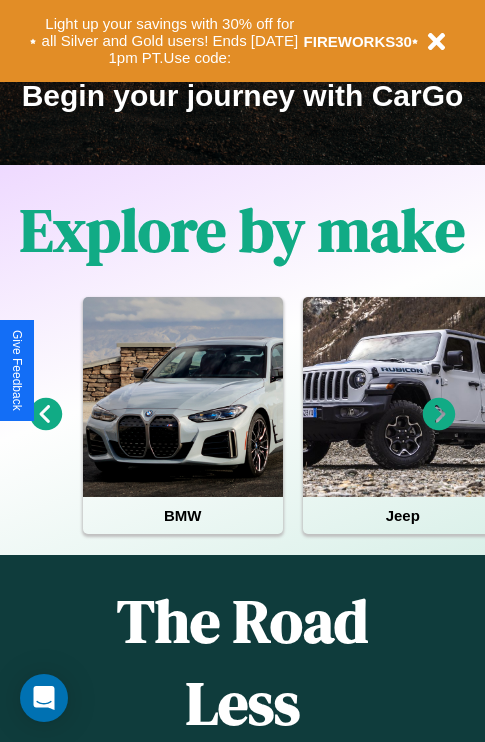 click 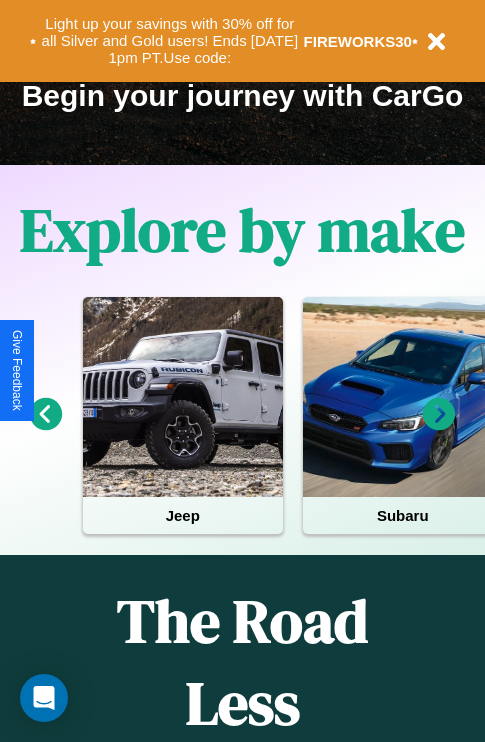 click 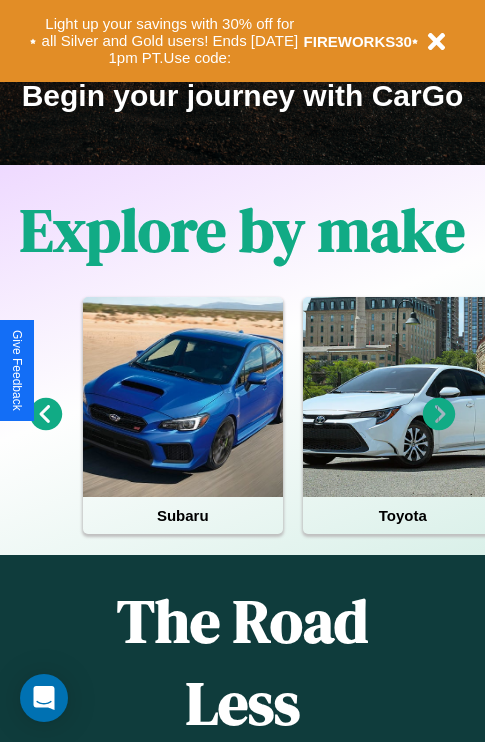 click 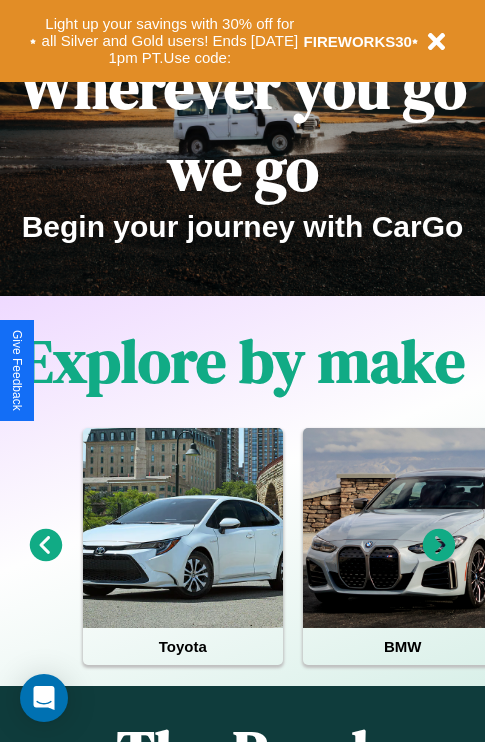 scroll, scrollTop: 0, scrollLeft: 0, axis: both 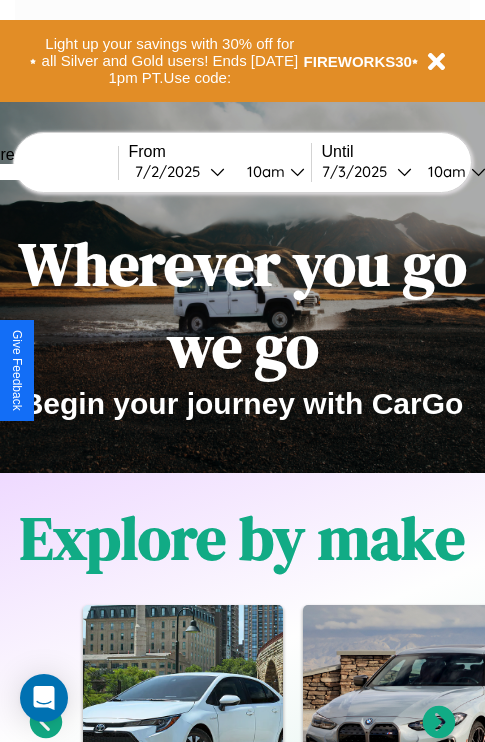 click at bounding box center [43, 172] 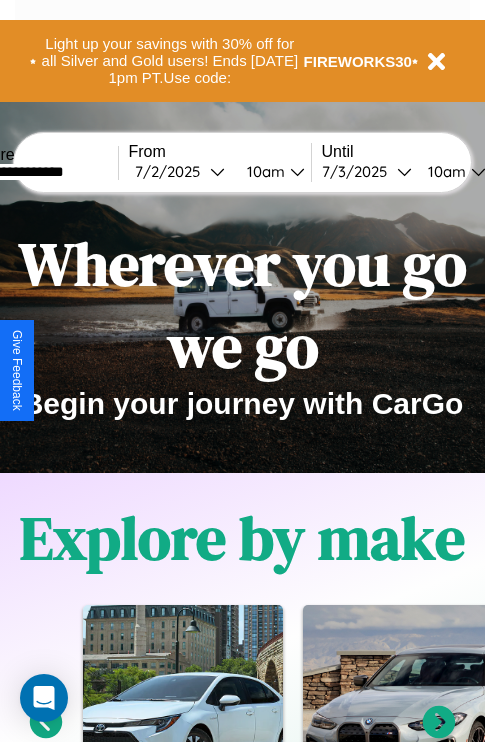 type on "**********" 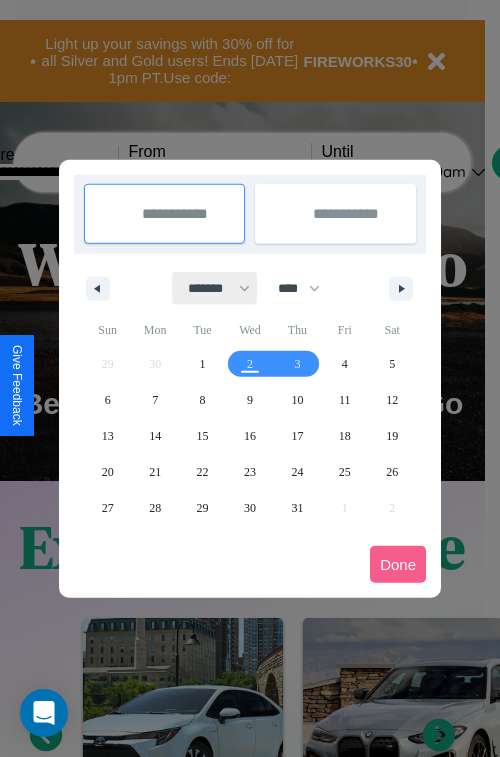 click on "******* ******** ***** ***** *** **** **** ****** ********* ******* ******** ********" at bounding box center [215, 288] 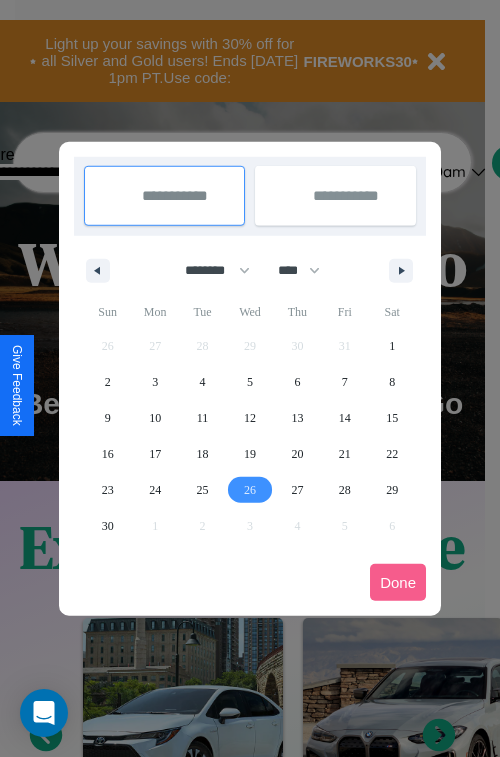 click on "26" at bounding box center (250, 490) 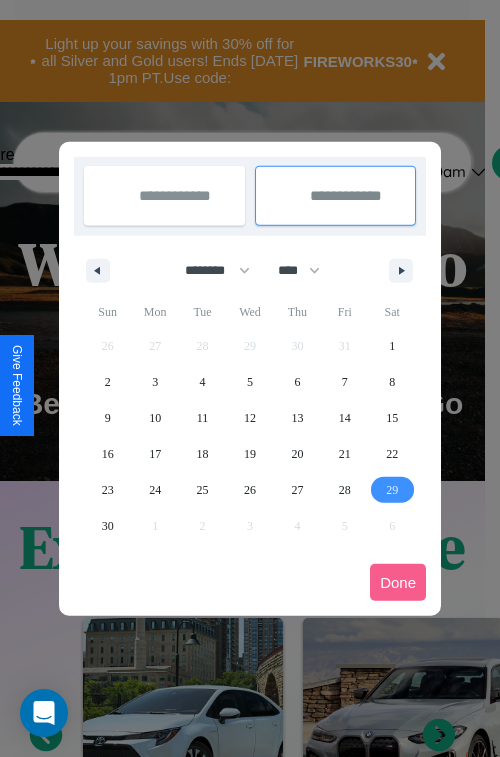 click on "29" at bounding box center (392, 490) 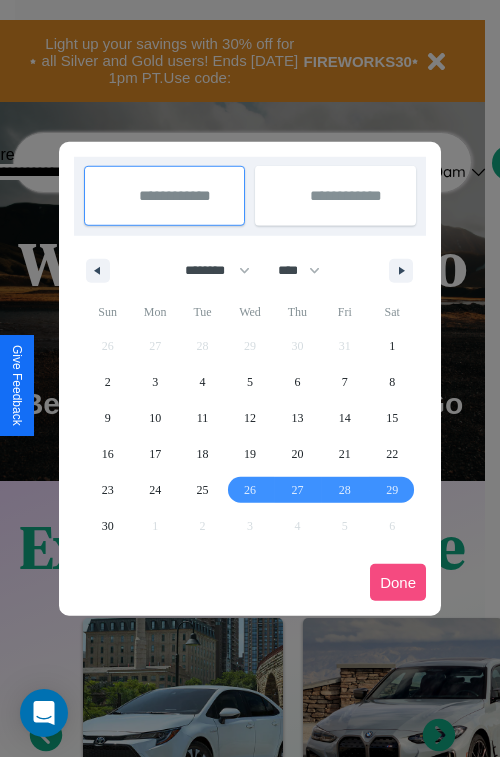 click on "Done" at bounding box center (398, 582) 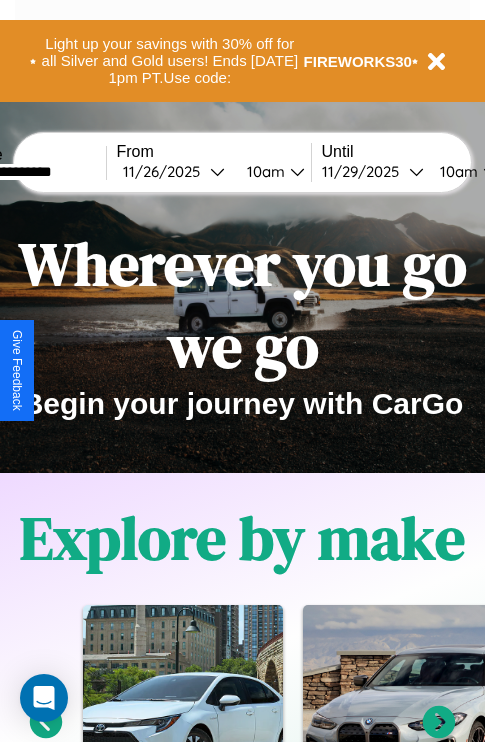 scroll, scrollTop: 0, scrollLeft: 80, axis: horizontal 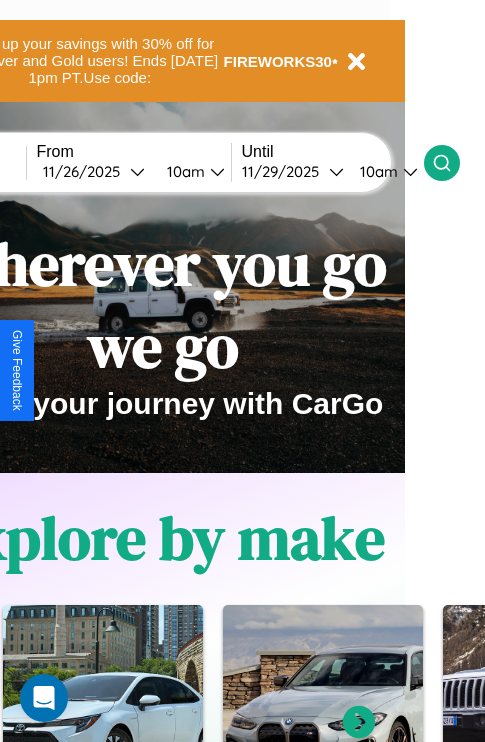 click 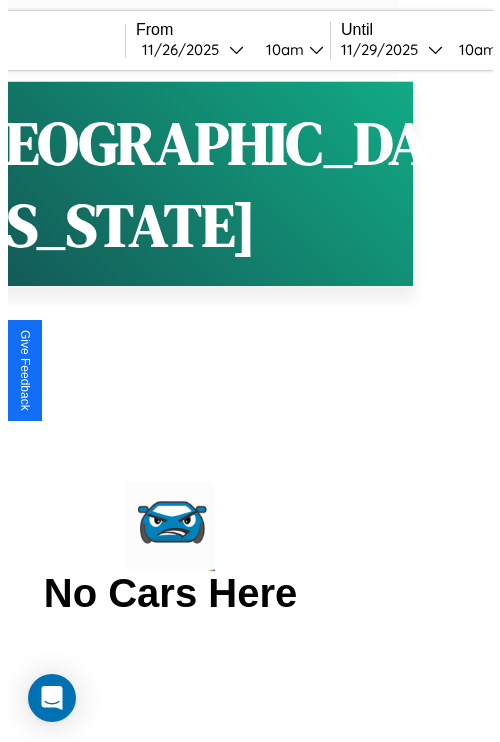 scroll, scrollTop: 0, scrollLeft: 0, axis: both 